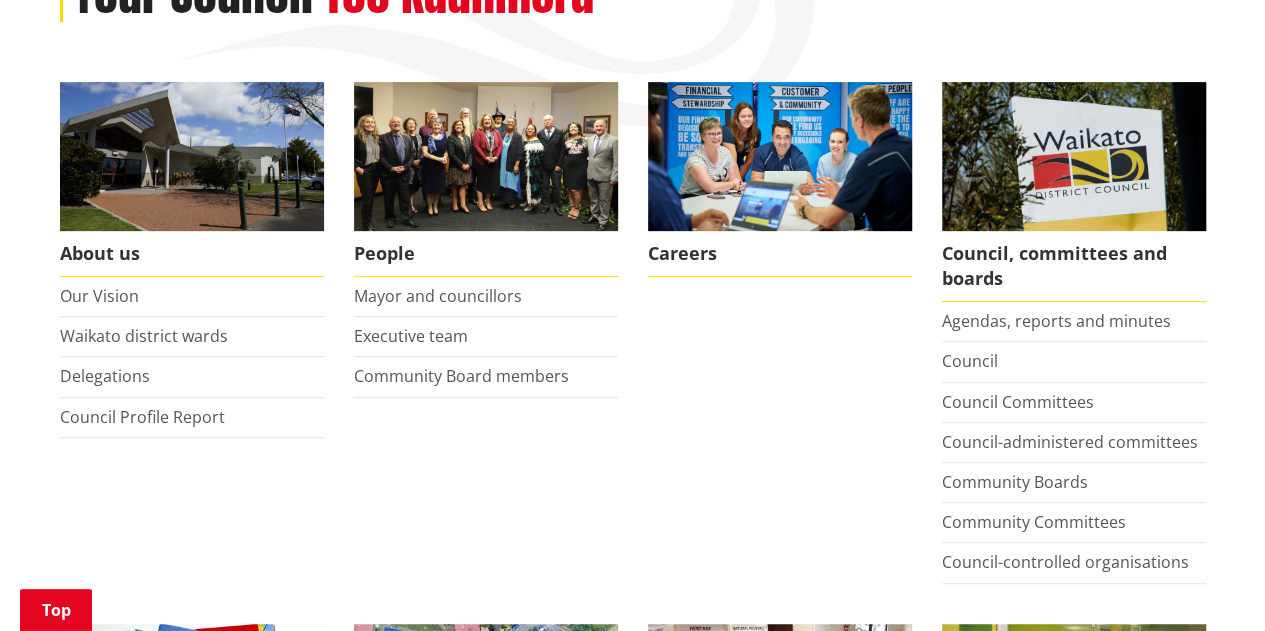 scroll, scrollTop: 339, scrollLeft: 0, axis: vertical 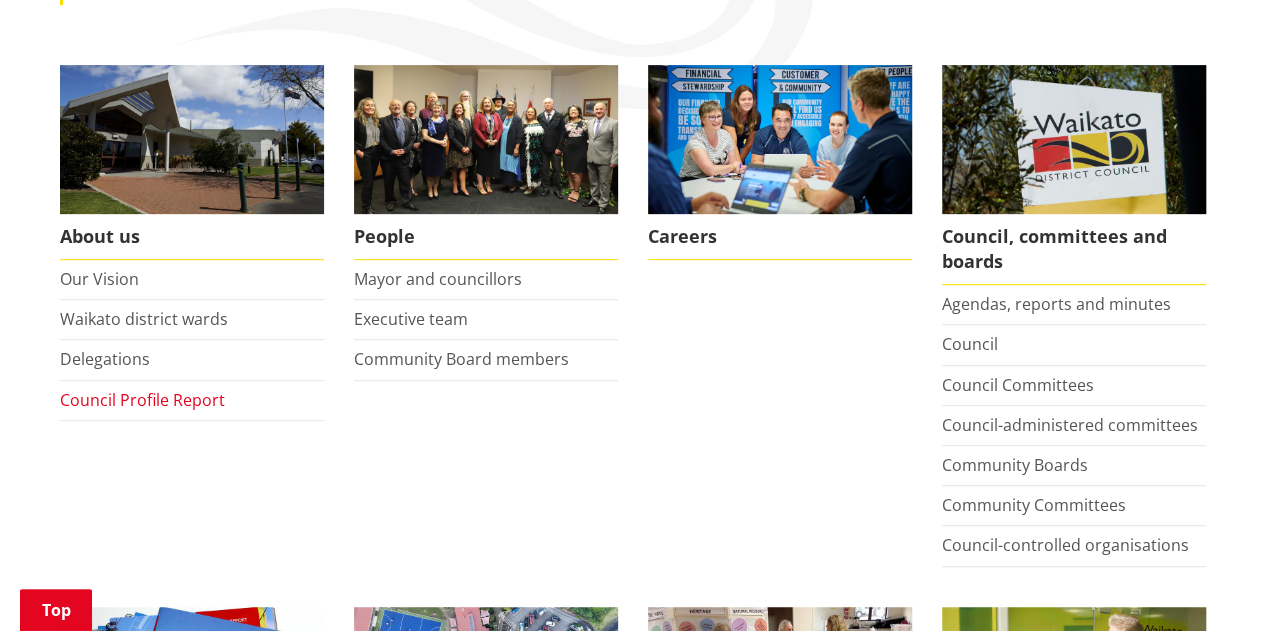 drag, startPoint x: 157, startPoint y: 391, endPoint x: 169, endPoint y: 394, distance: 12.369317 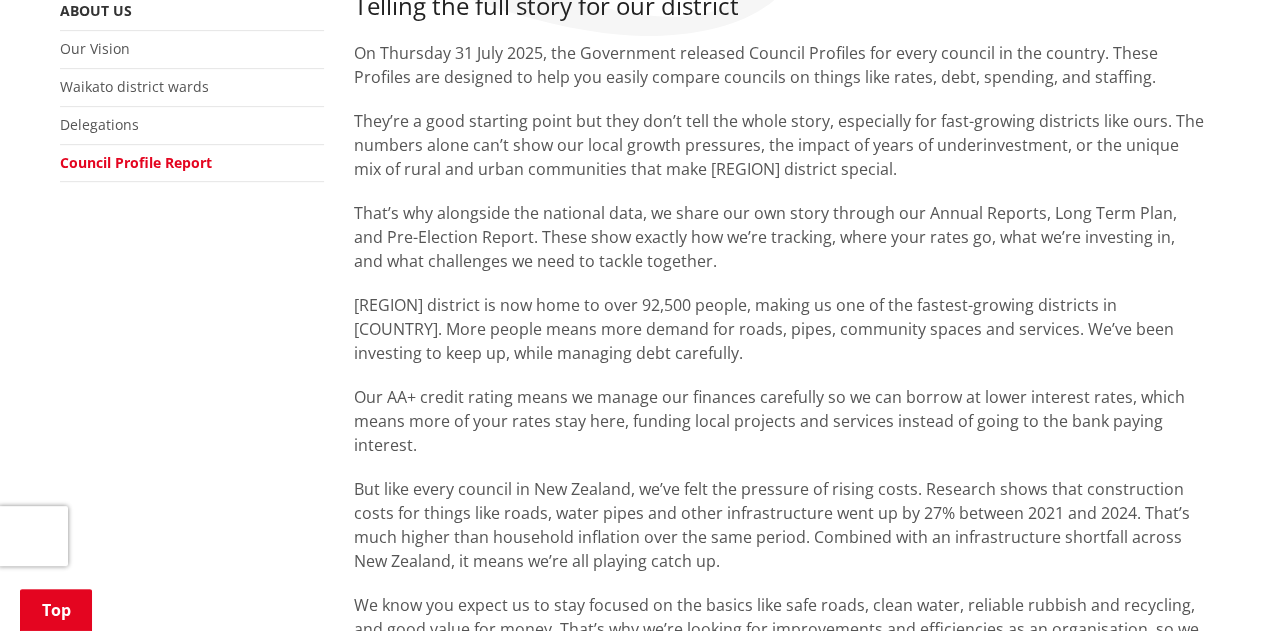 scroll, scrollTop: 415, scrollLeft: 0, axis: vertical 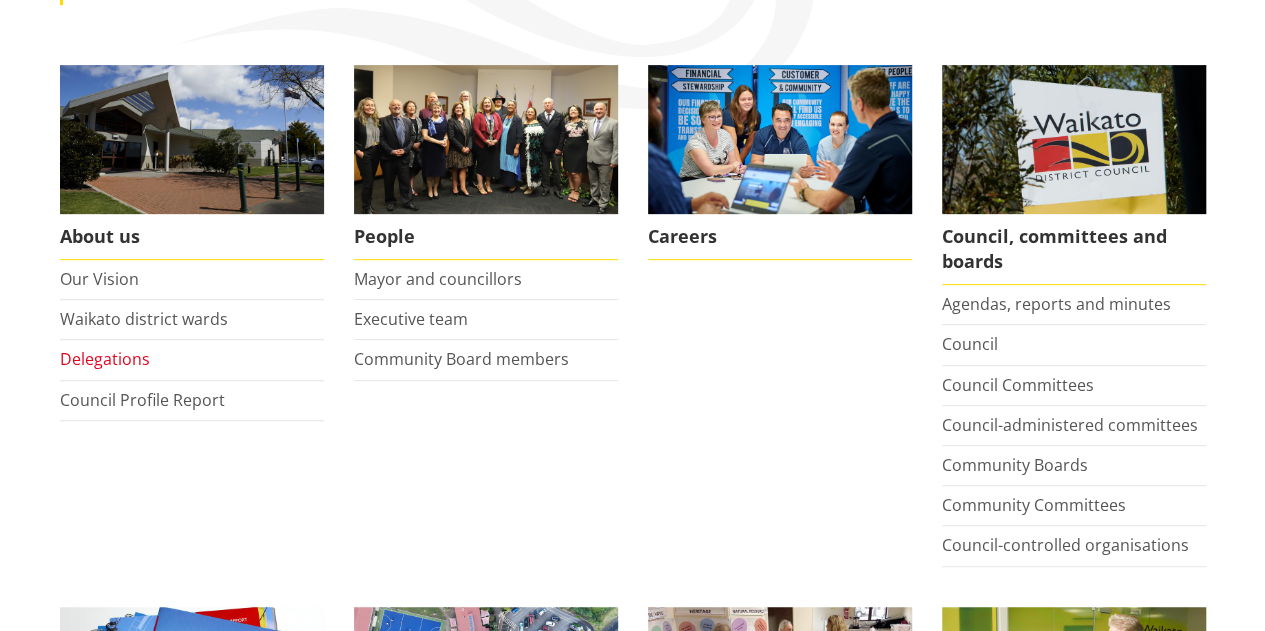 click on "Delegations" at bounding box center (105, 359) 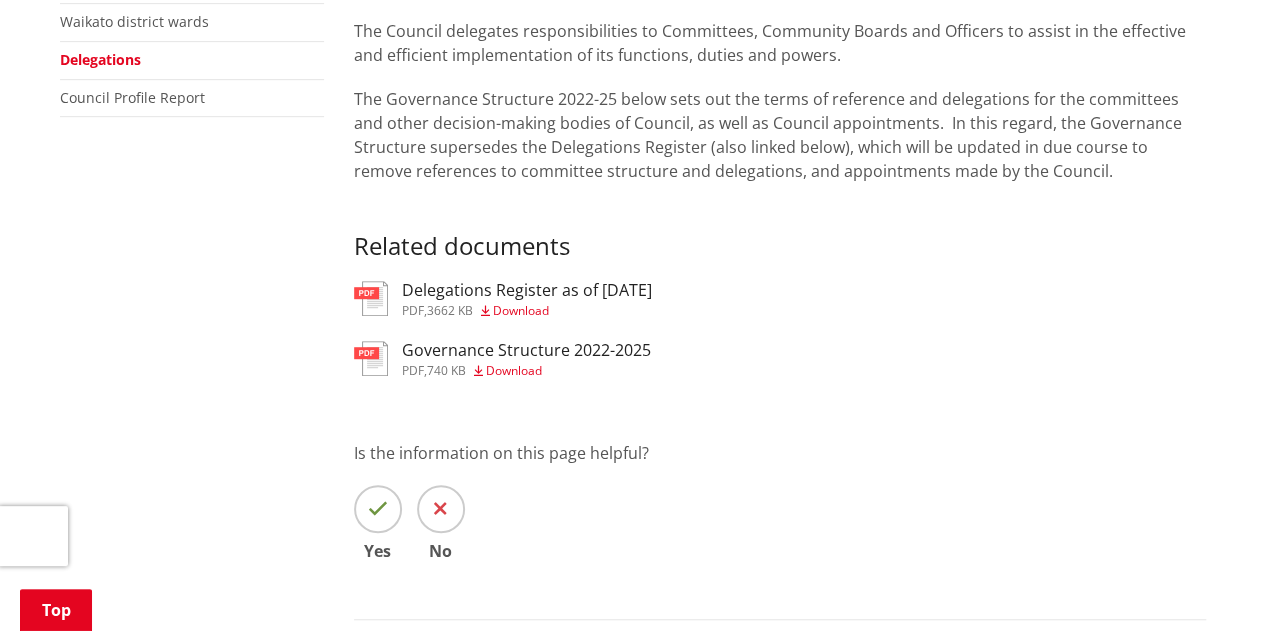 scroll, scrollTop: 478, scrollLeft: 0, axis: vertical 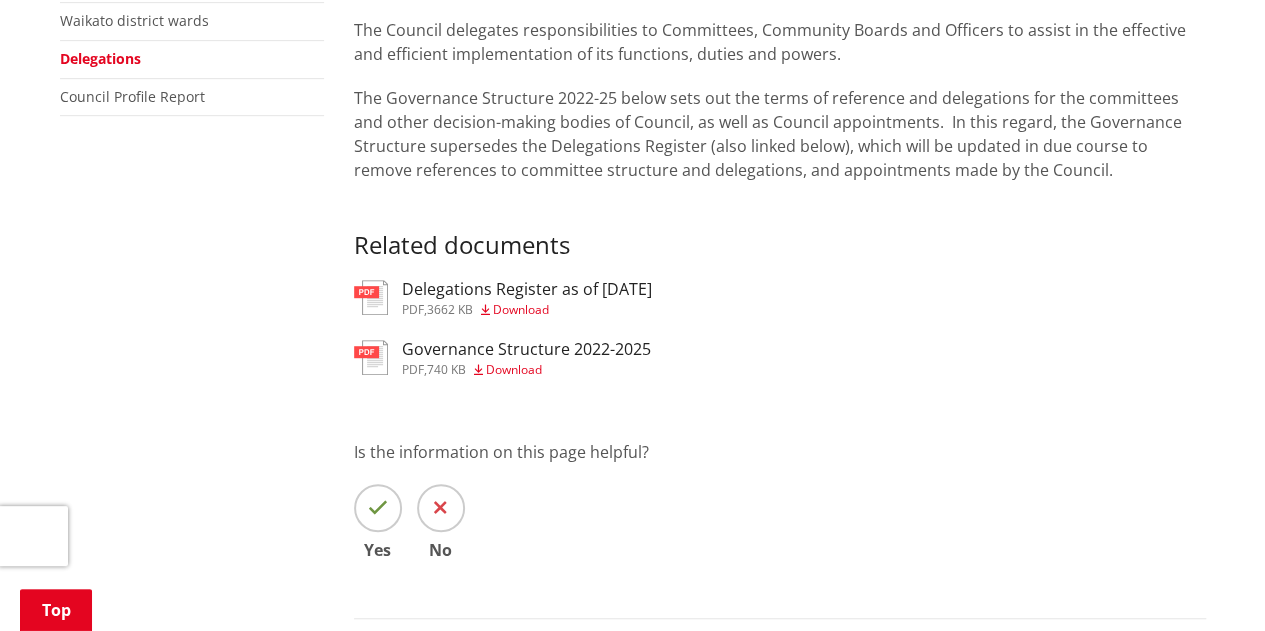 click on "Governance Structure 2022-2025" at bounding box center (526, 349) 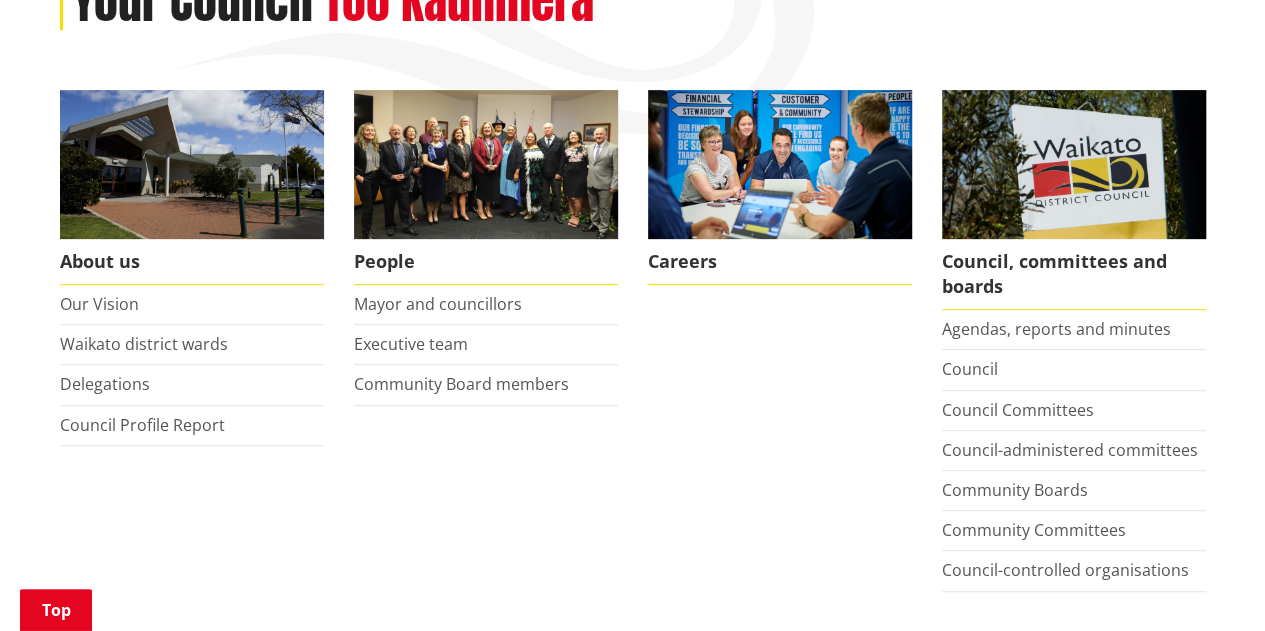 scroll, scrollTop: 318, scrollLeft: 0, axis: vertical 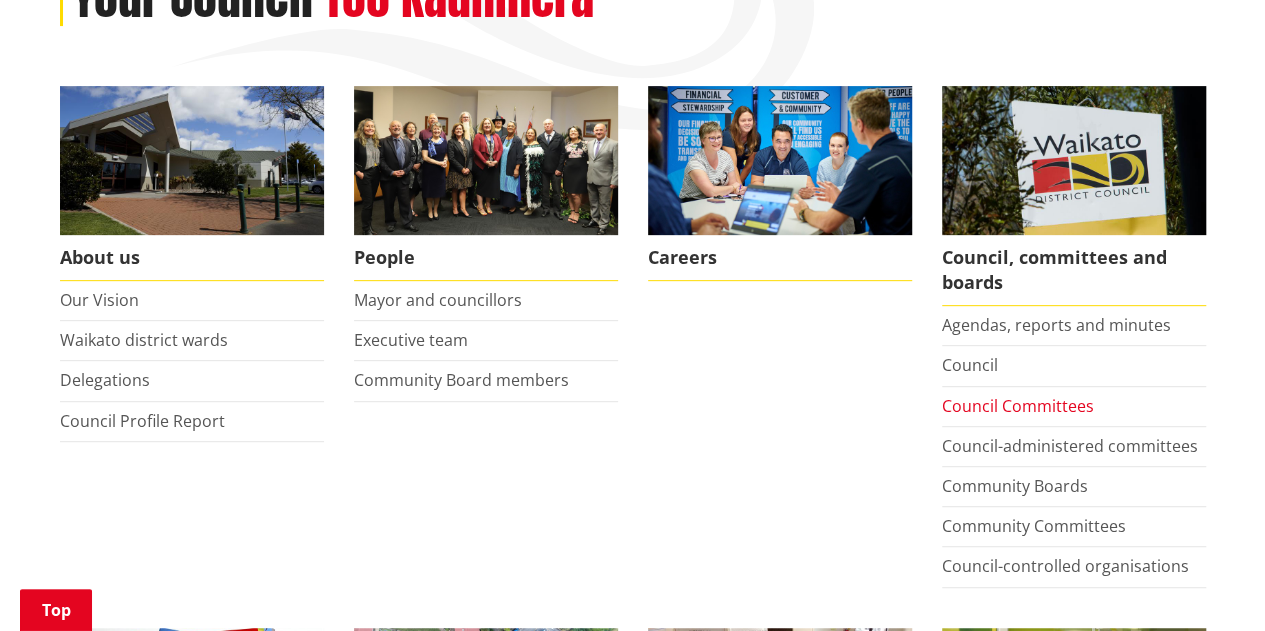 click on "Council Committees" at bounding box center [1018, 406] 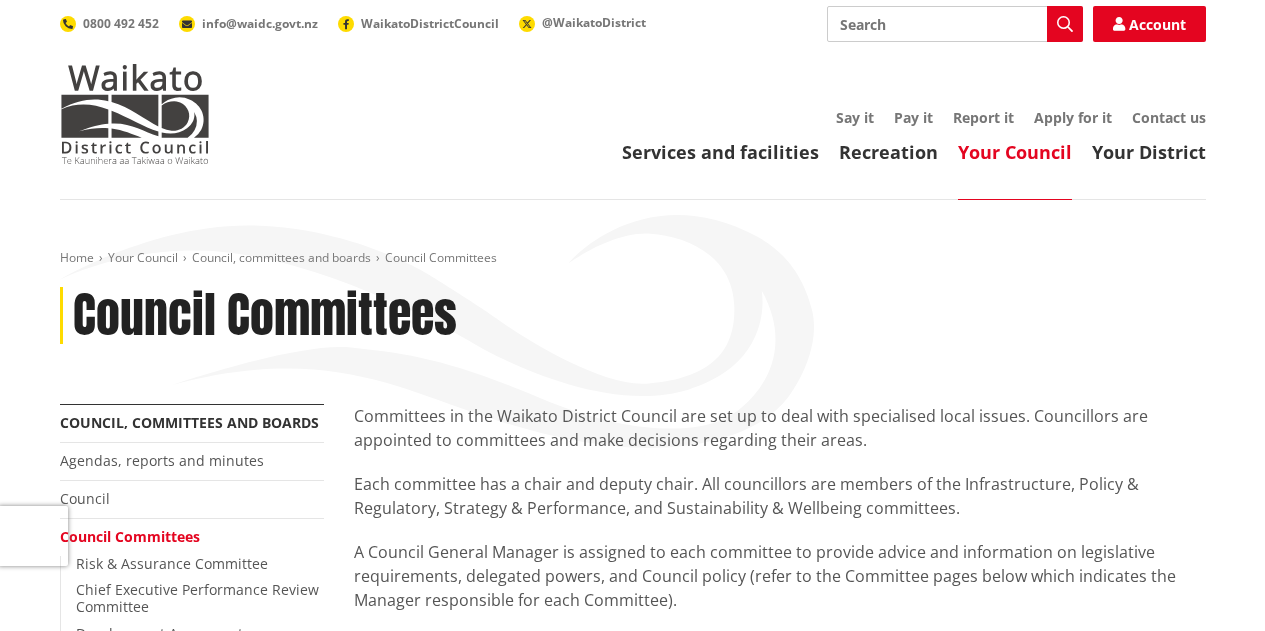 scroll, scrollTop: 0, scrollLeft: 0, axis: both 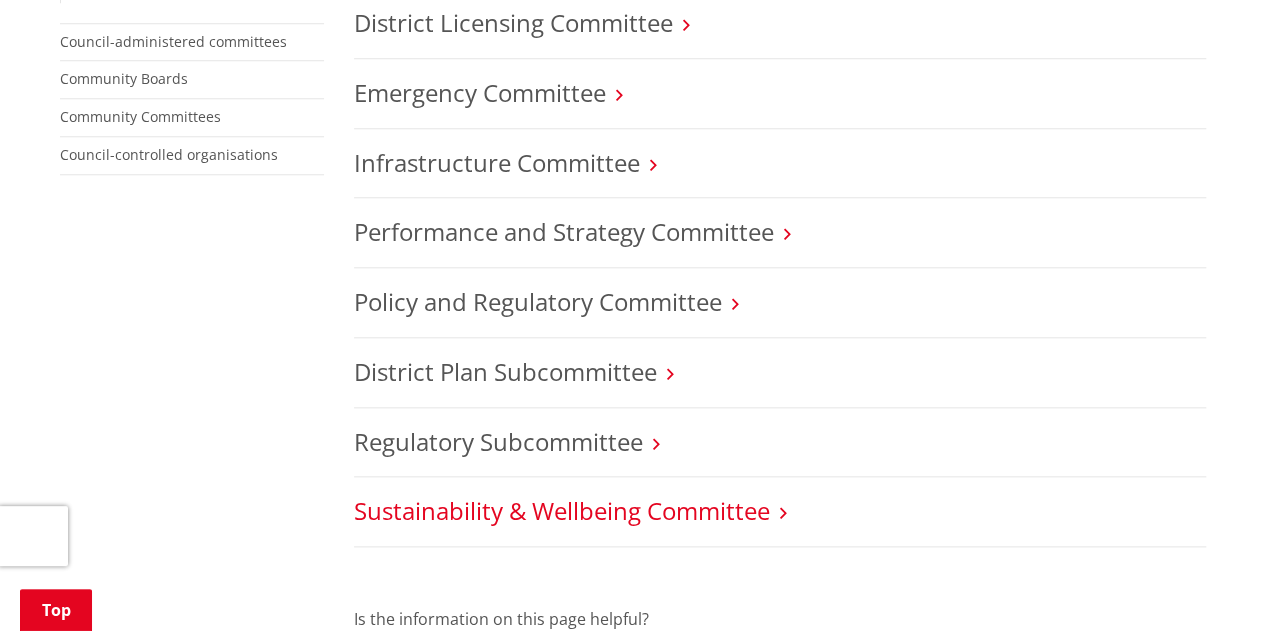 click on "Regulatory Subcommittee" at bounding box center [780, 443] 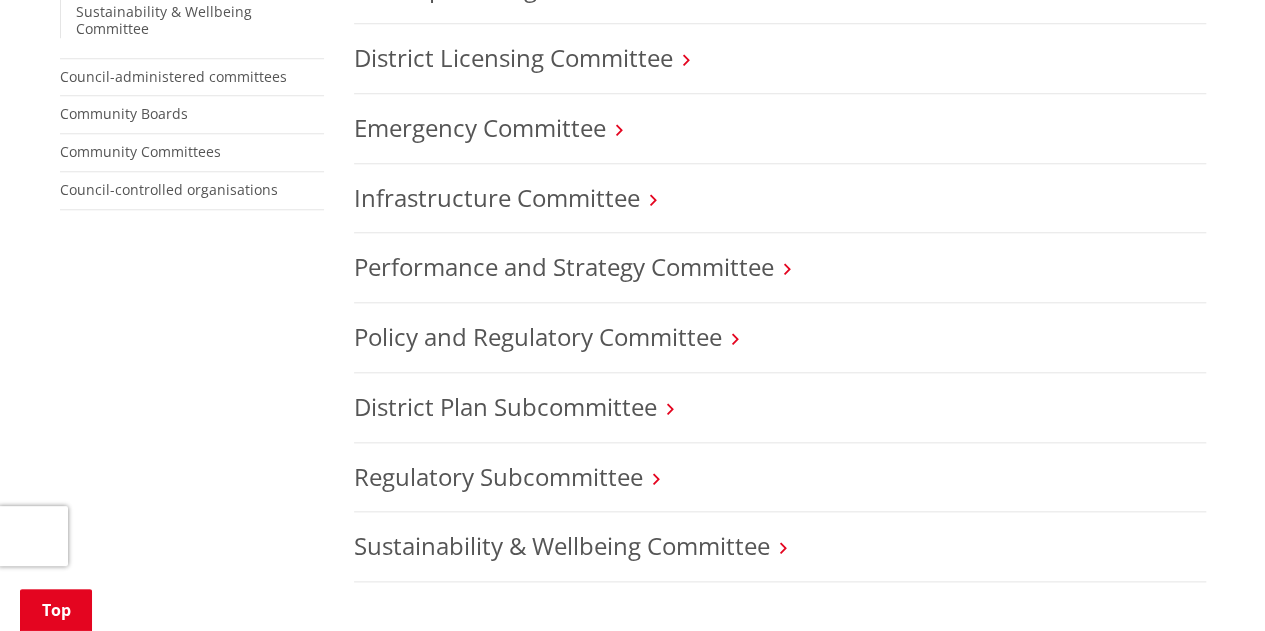 scroll, scrollTop: 869, scrollLeft: 0, axis: vertical 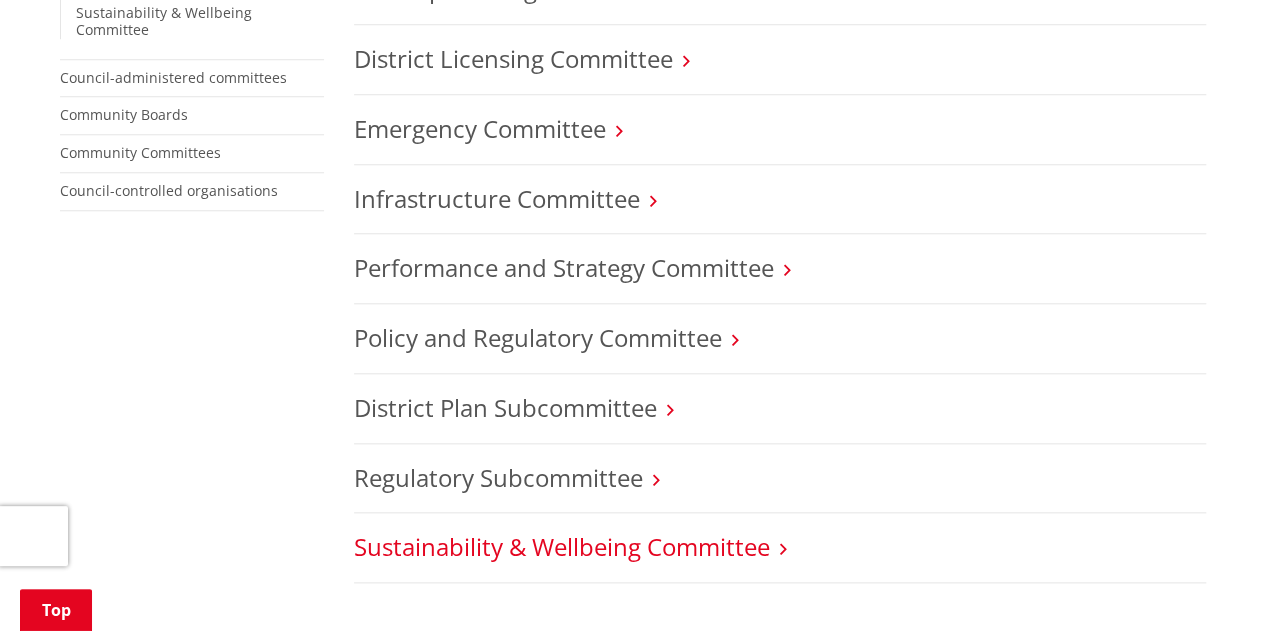 drag, startPoint x: 538, startPoint y: 523, endPoint x: 544, endPoint y: 546, distance: 23.769728 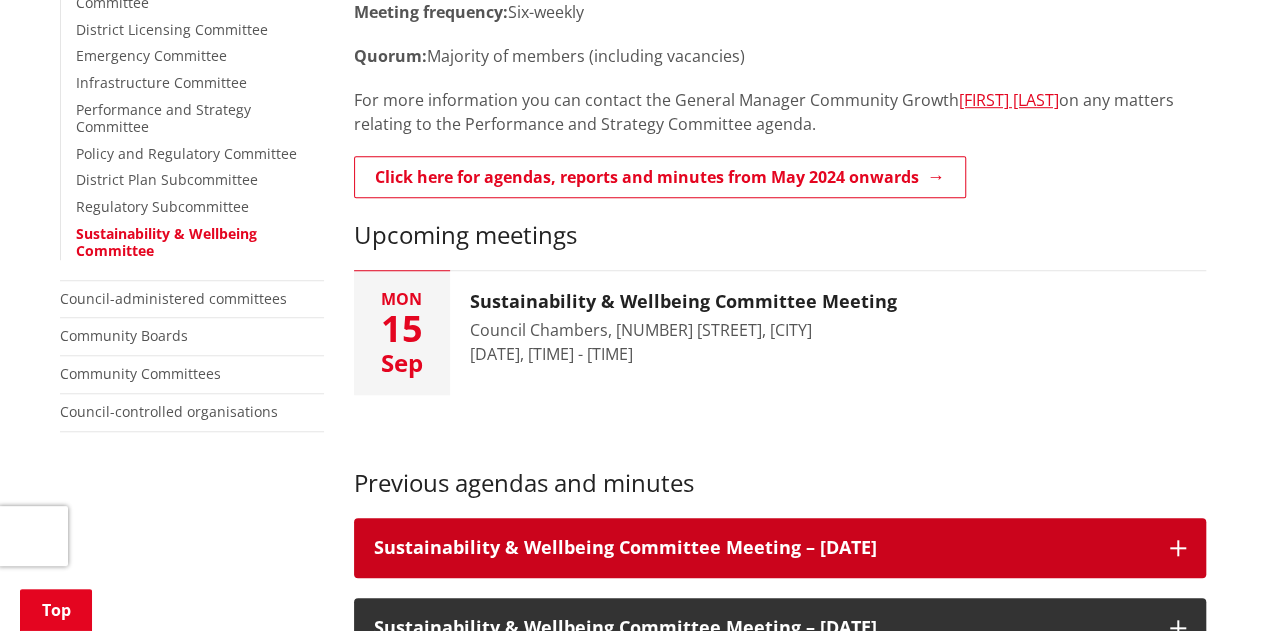 scroll, scrollTop: 745, scrollLeft: 0, axis: vertical 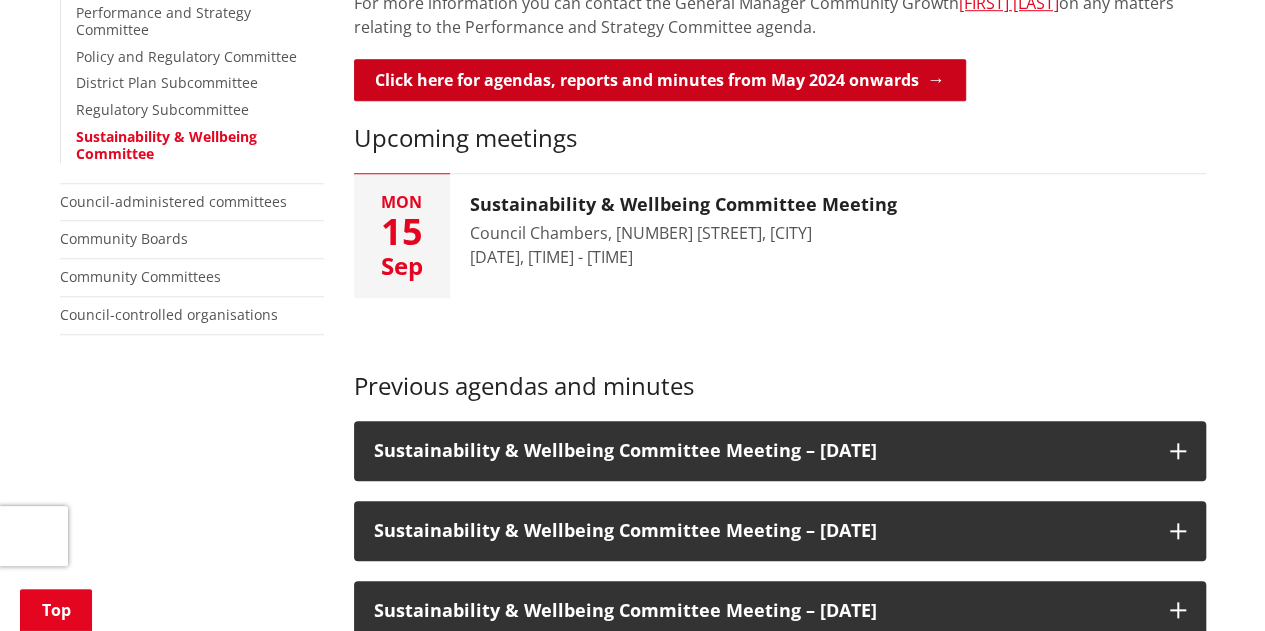 click on "Click here for agendas, reports and minutes from May 2024 onwards" at bounding box center (660, 80) 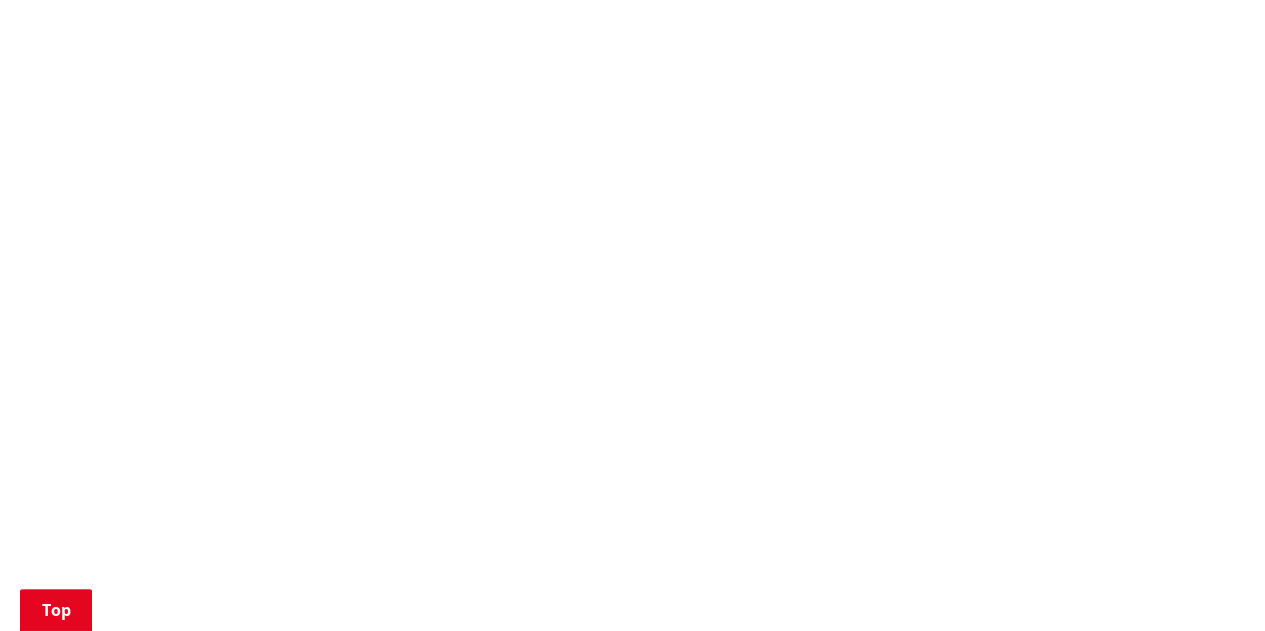 scroll, scrollTop: 960, scrollLeft: 0, axis: vertical 